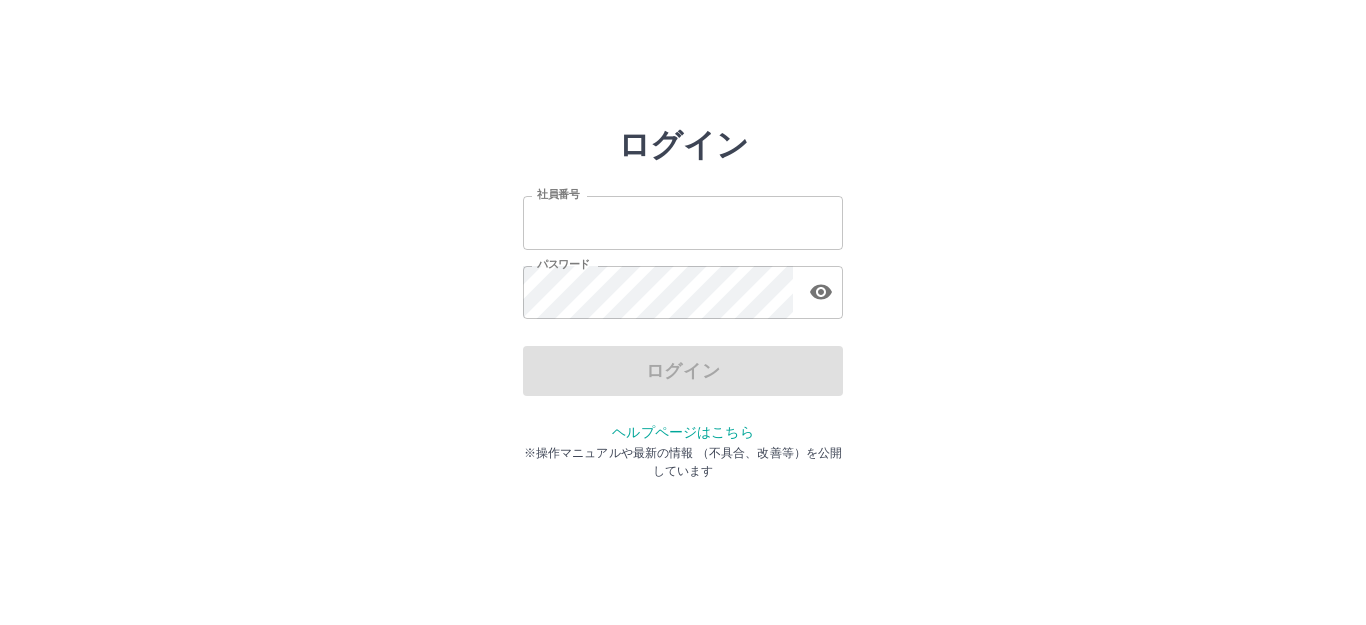 scroll, scrollTop: 0, scrollLeft: 0, axis: both 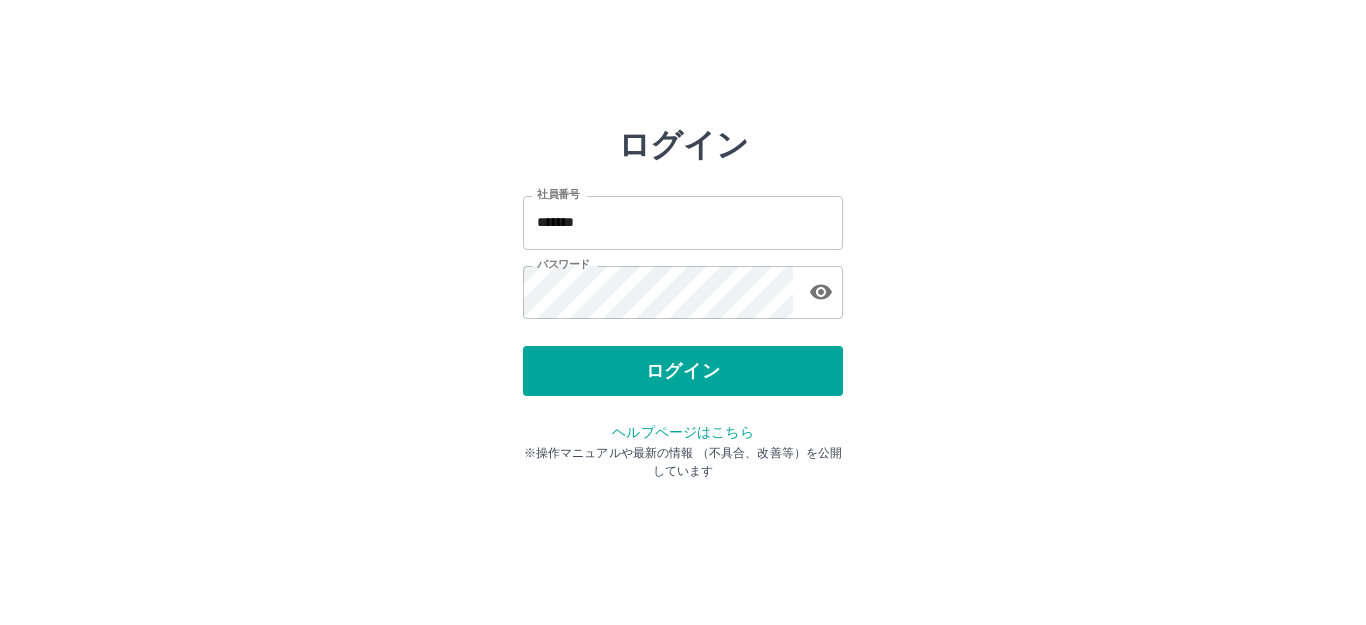 click on "ログイン 社員番号 ******* 社員番号 パスワード パスワード ログイン ヘルプページはこちら ※操作マニュアルや最新の情報 （不具合、改善等）を公開しています" at bounding box center [683, 286] 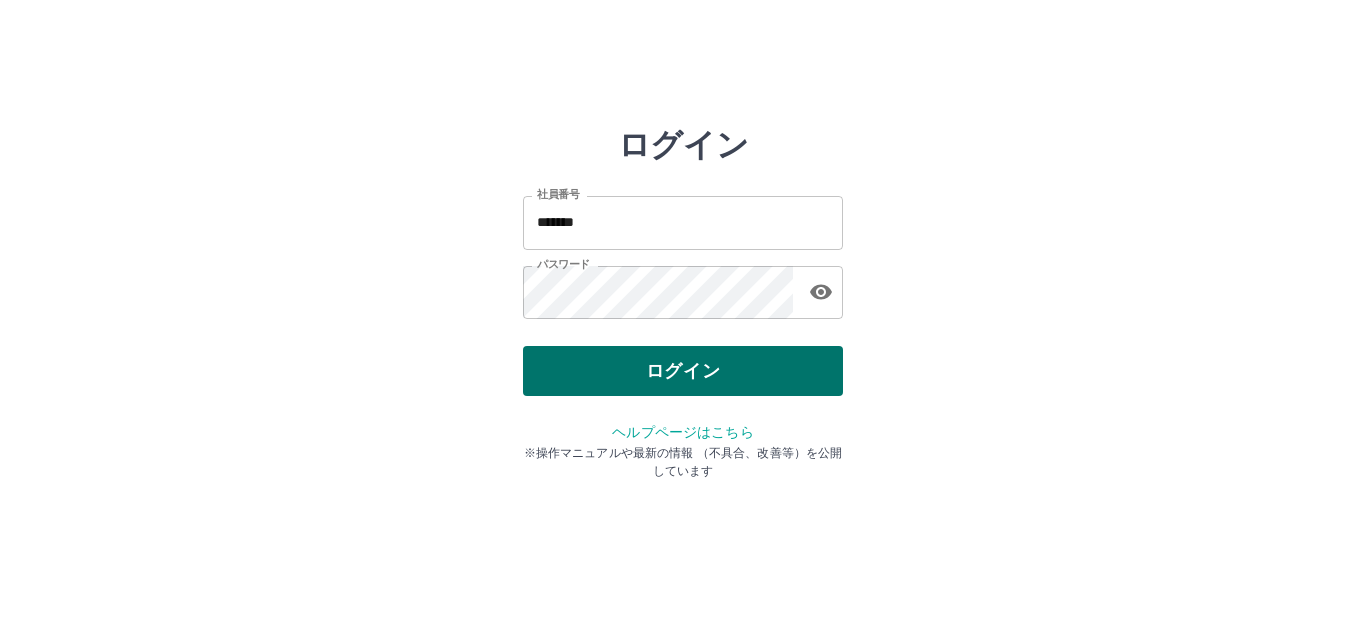 click on "ログイン" at bounding box center (683, 371) 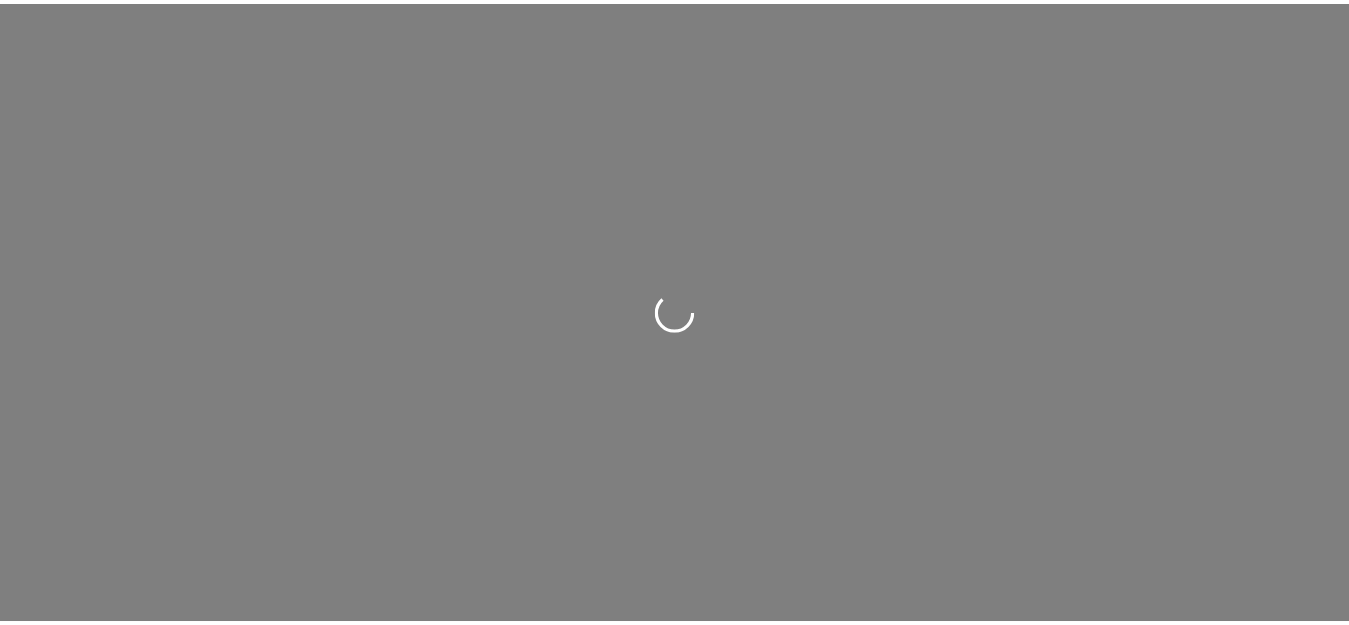 scroll, scrollTop: 0, scrollLeft: 0, axis: both 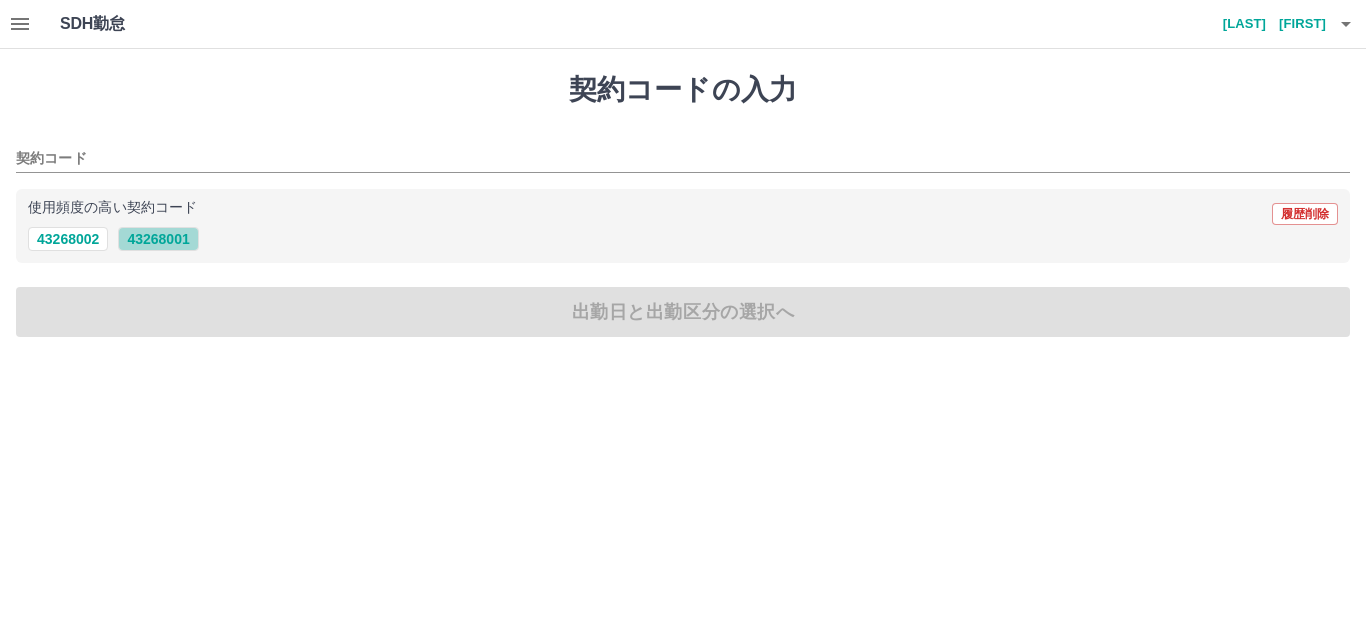 click on "43268001" at bounding box center (158, 239) 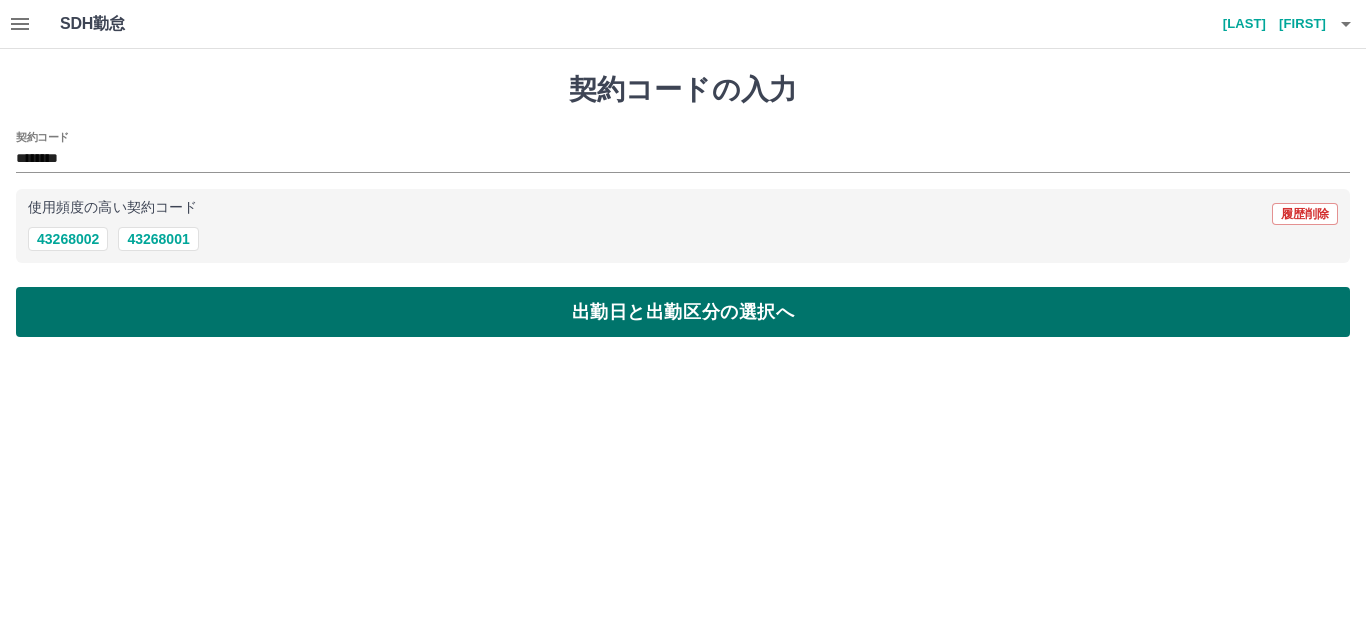 click on "出勤日と出勤区分の選択へ" at bounding box center (683, 312) 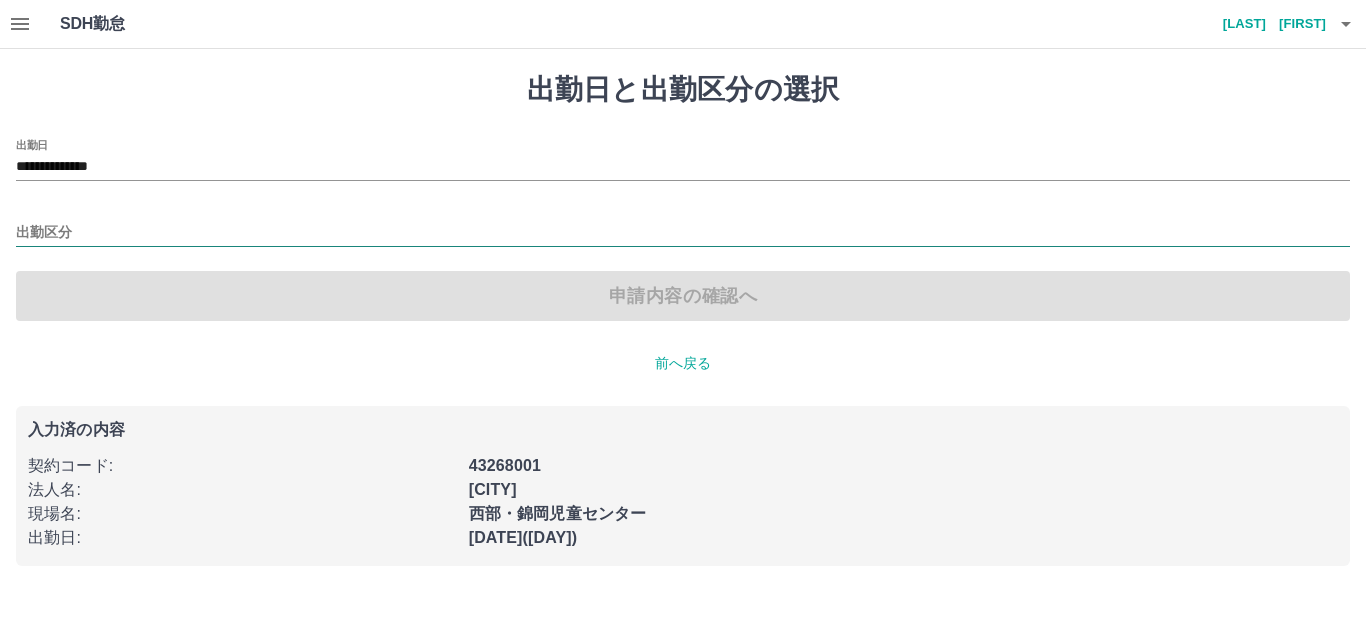 click on "出勤区分" at bounding box center (683, 233) 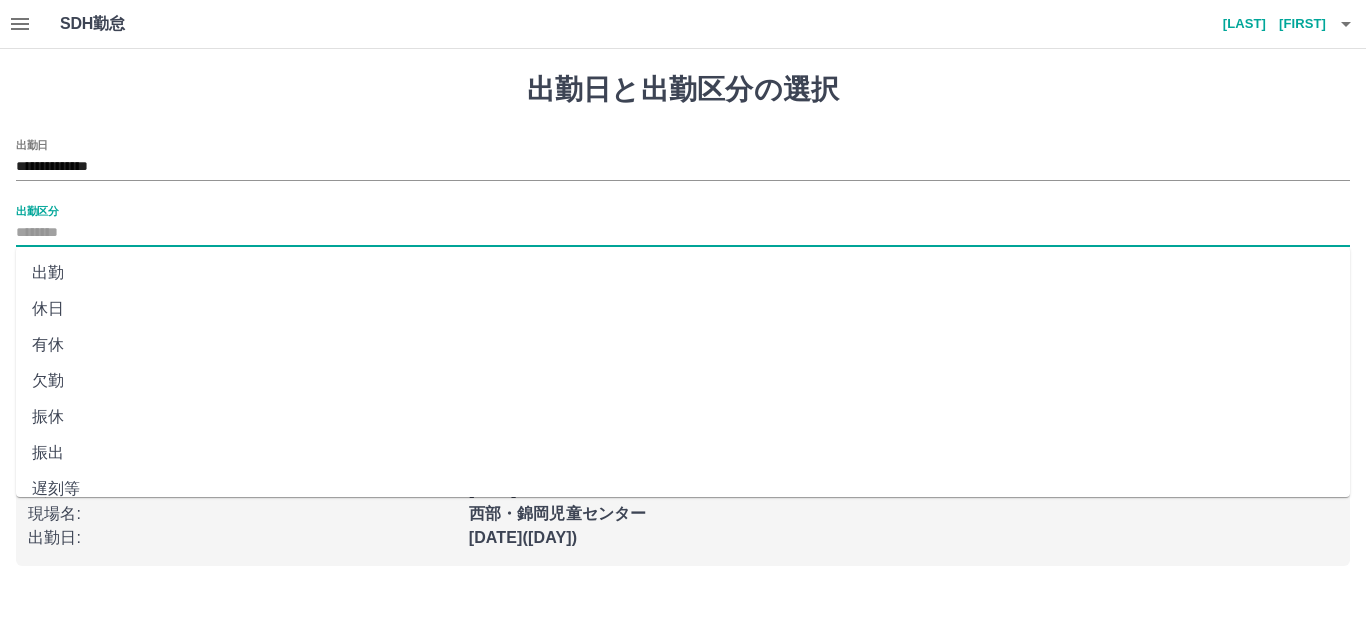 click on "出勤" at bounding box center [683, 273] 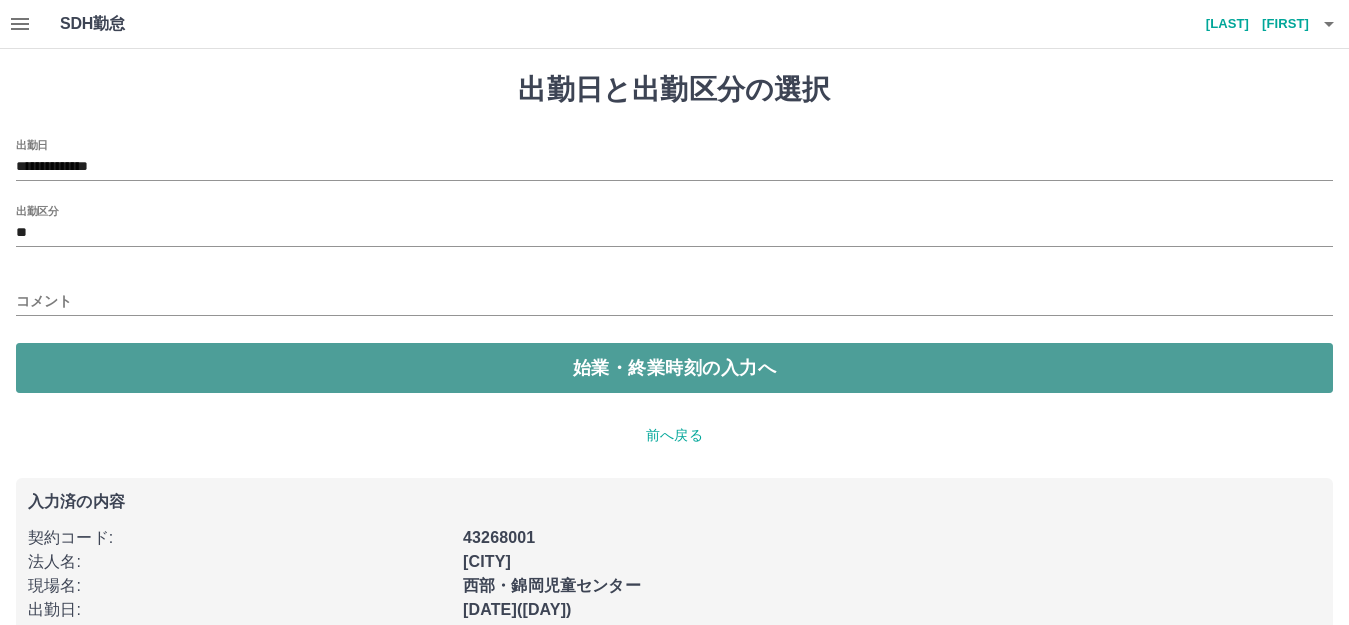 click on "始業・終業時刻の入力へ" at bounding box center (674, 368) 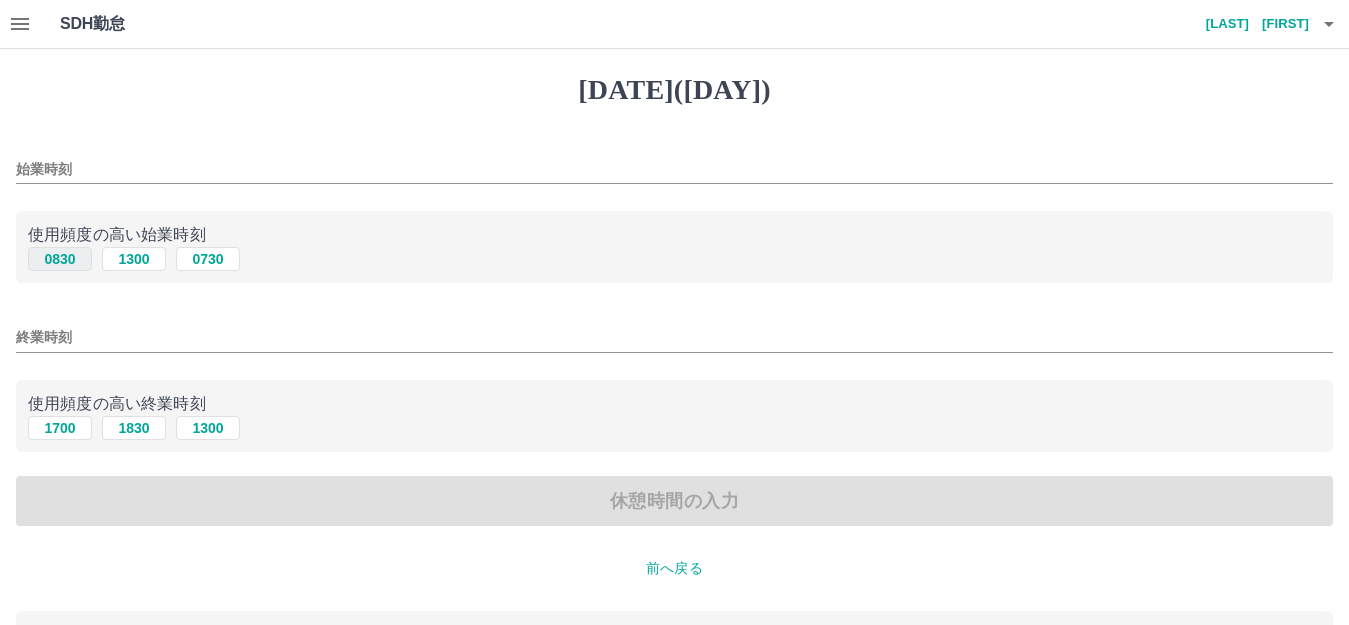 click on "0830" at bounding box center (60, 259) 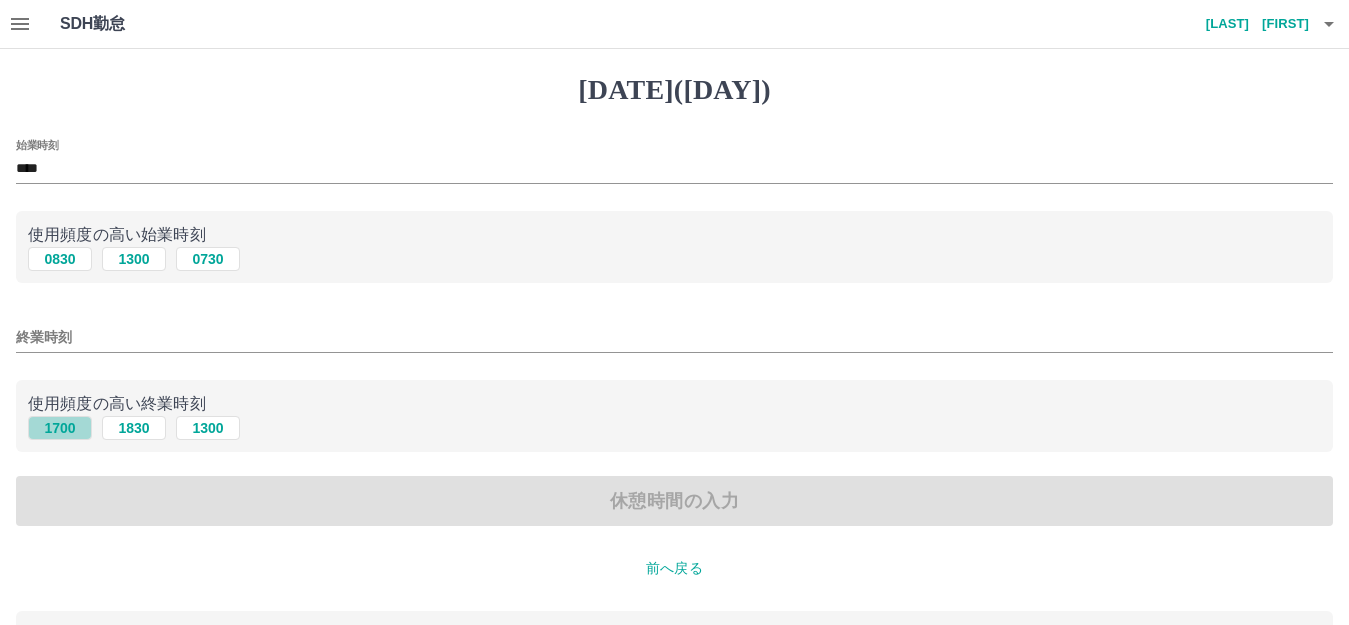 click on "1700" at bounding box center (60, 259) 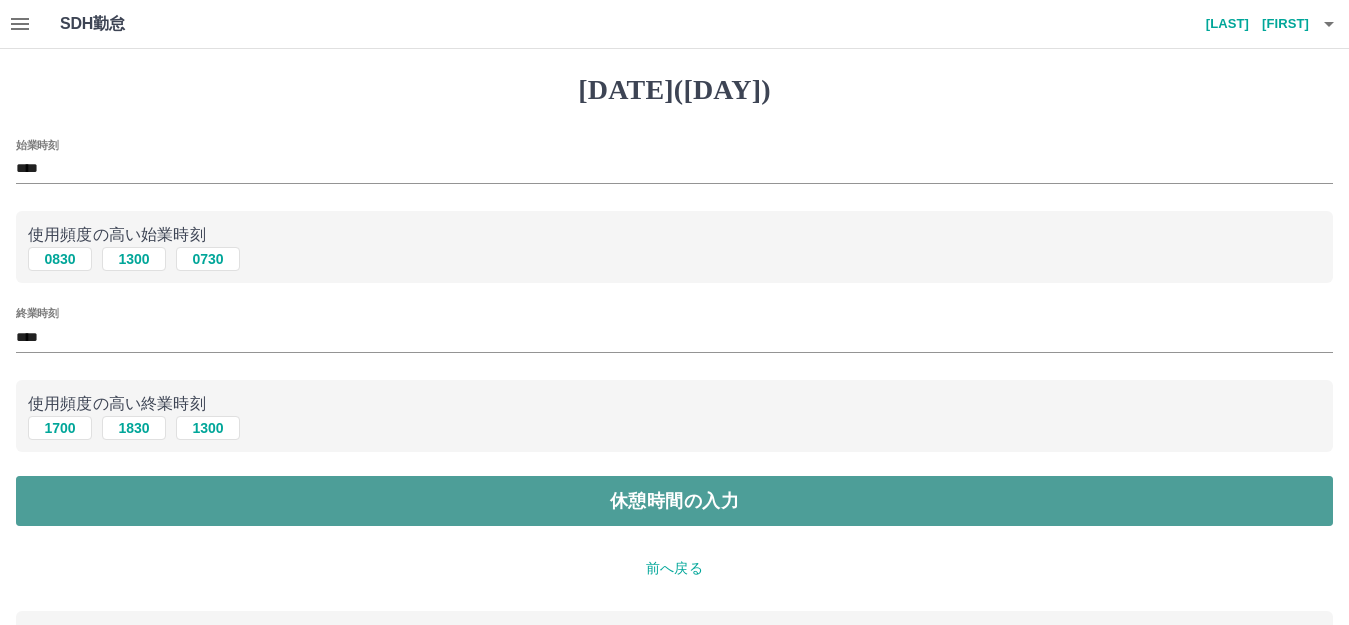 click on "休憩時間の入力" at bounding box center [674, 501] 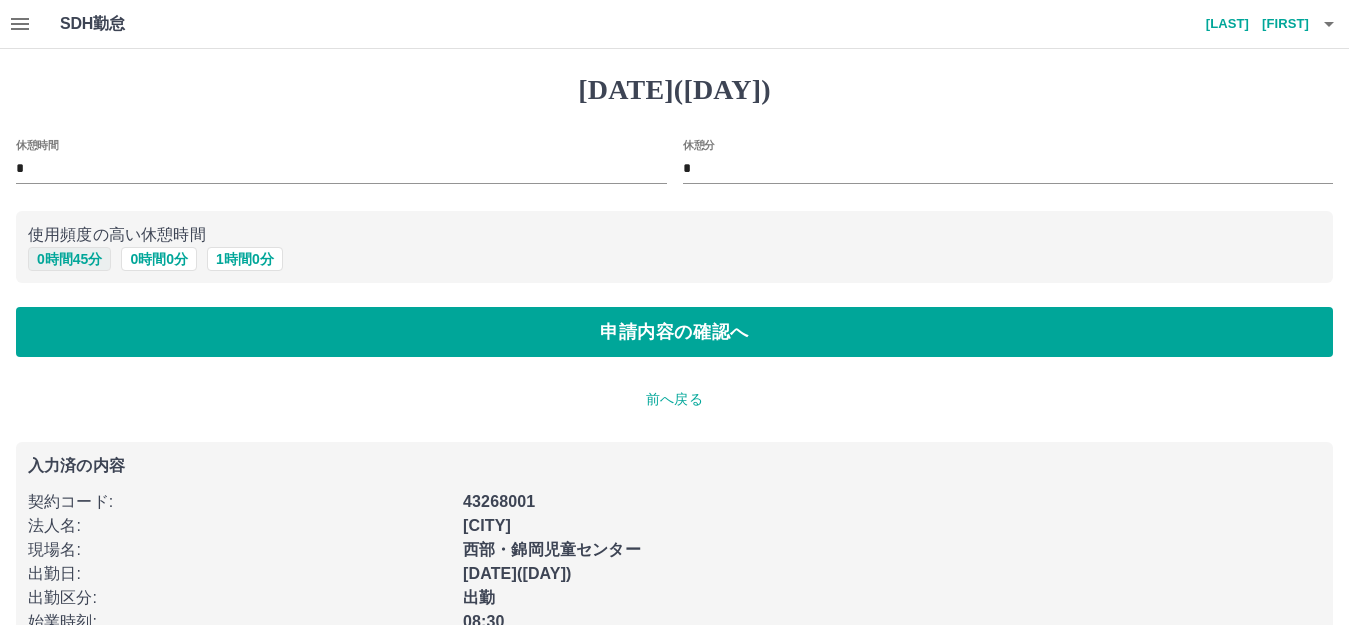 click on "0 時間 45 分" at bounding box center [69, 259] 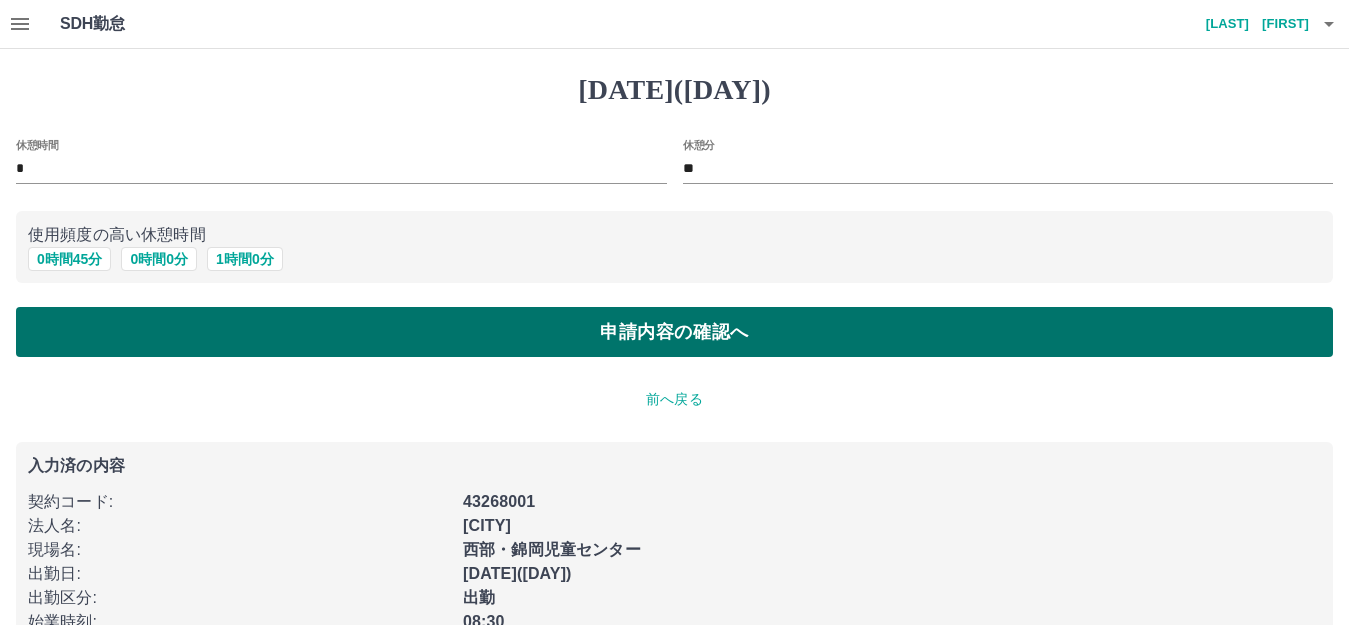click on "申請内容の確認へ" at bounding box center (674, 332) 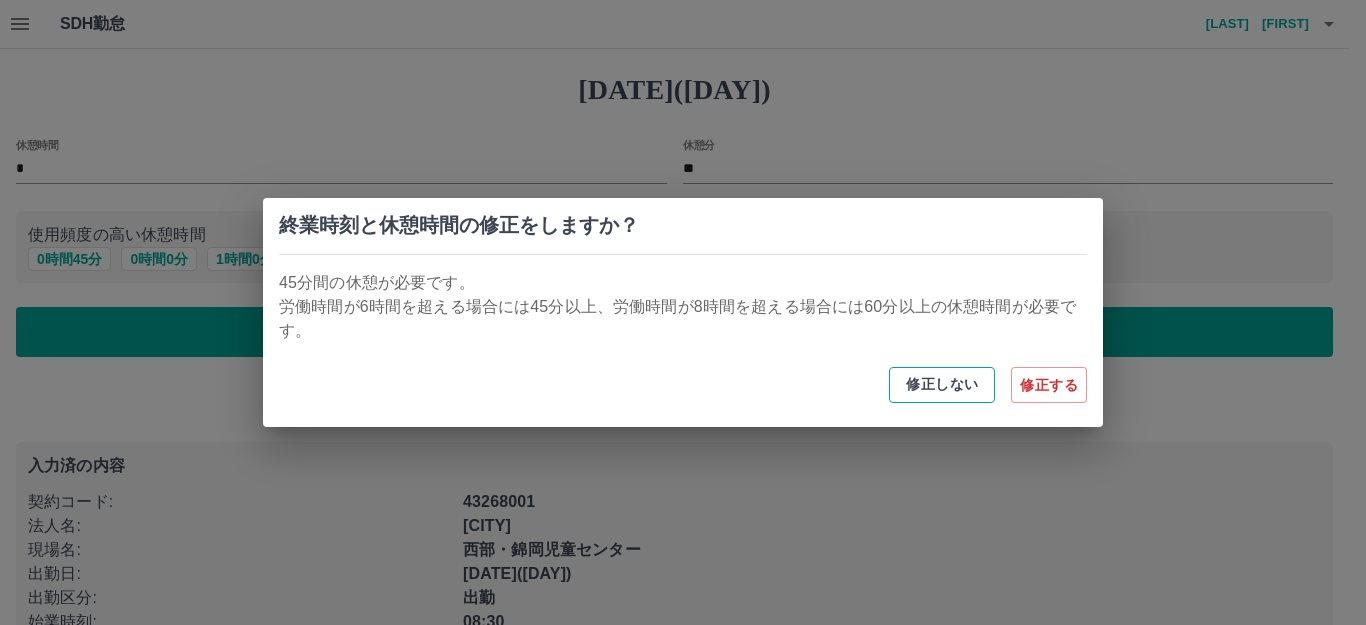 click on "修正しない" at bounding box center [942, 385] 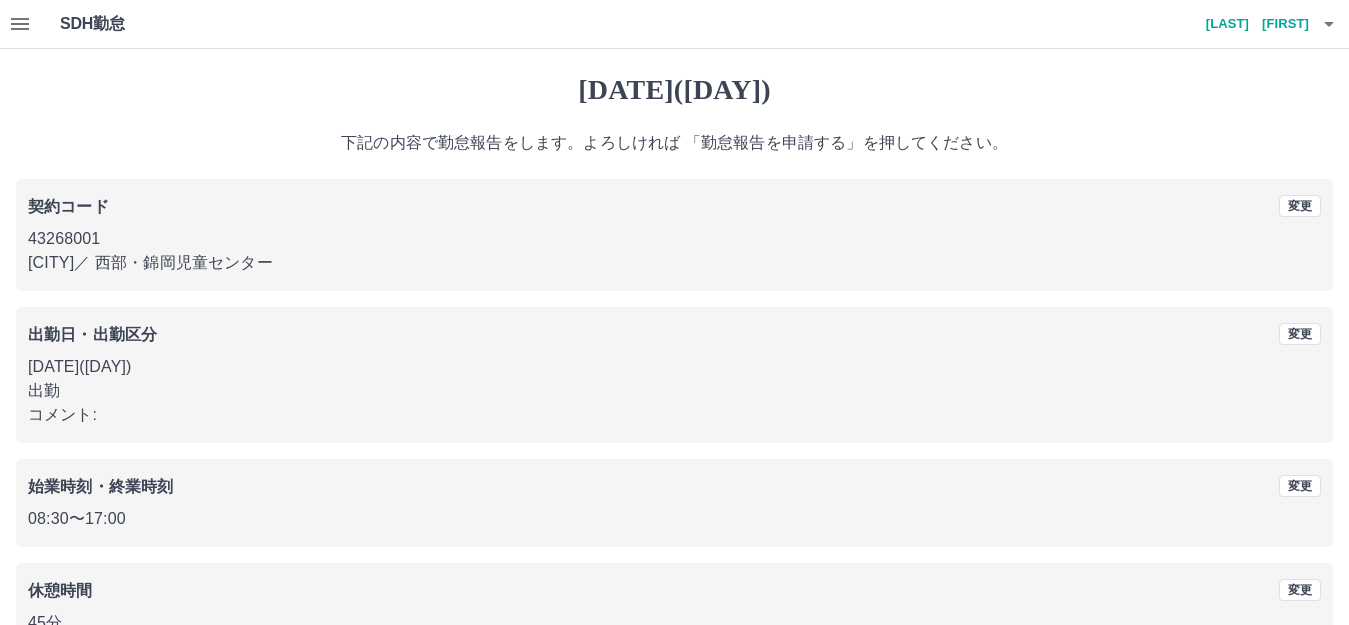 scroll, scrollTop: 124, scrollLeft: 0, axis: vertical 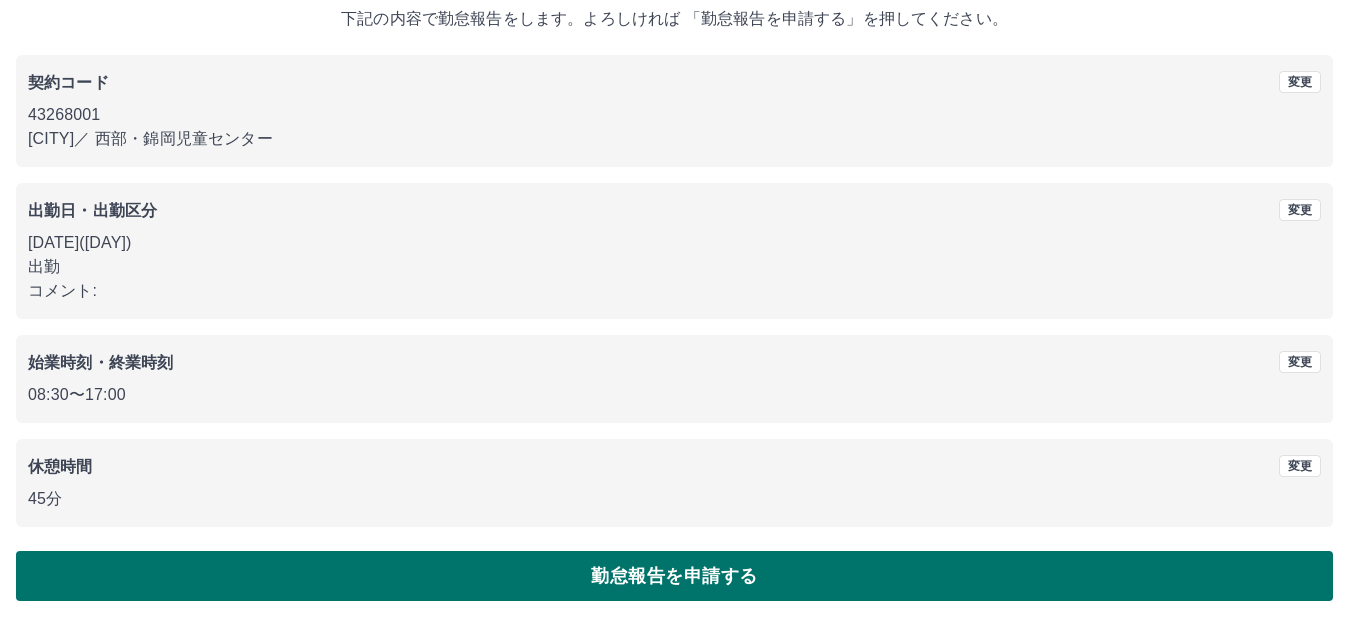 click on "勤怠報告を申請する" at bounding box center (674, 576) 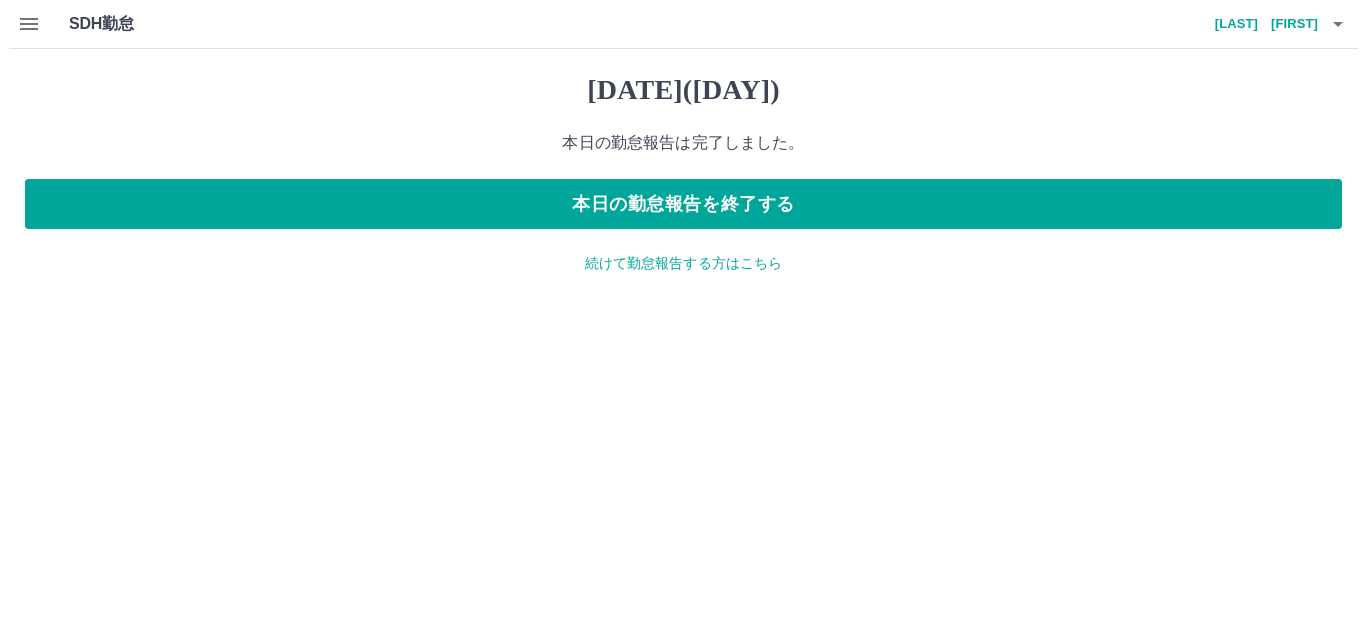 scroll, scrollTop: 0, scrollLeft: 0, axis: both 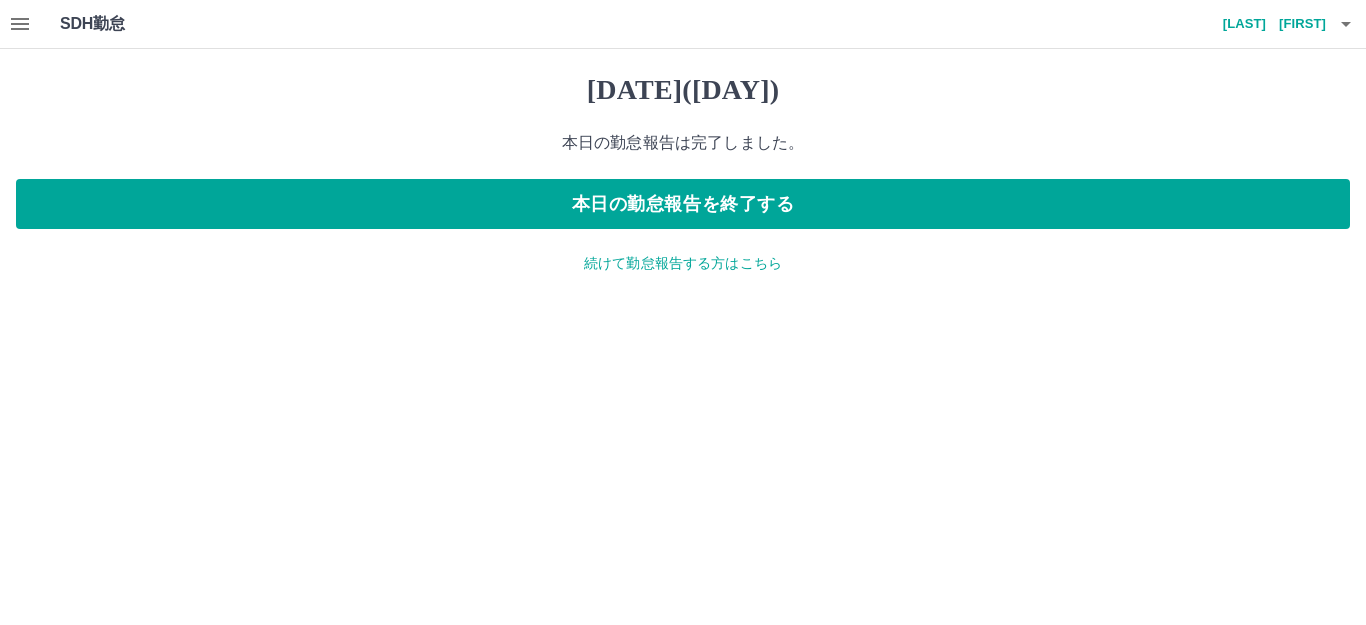 click on "続けて勤怠報告する方はこちら" at bounding box center [683, 263] 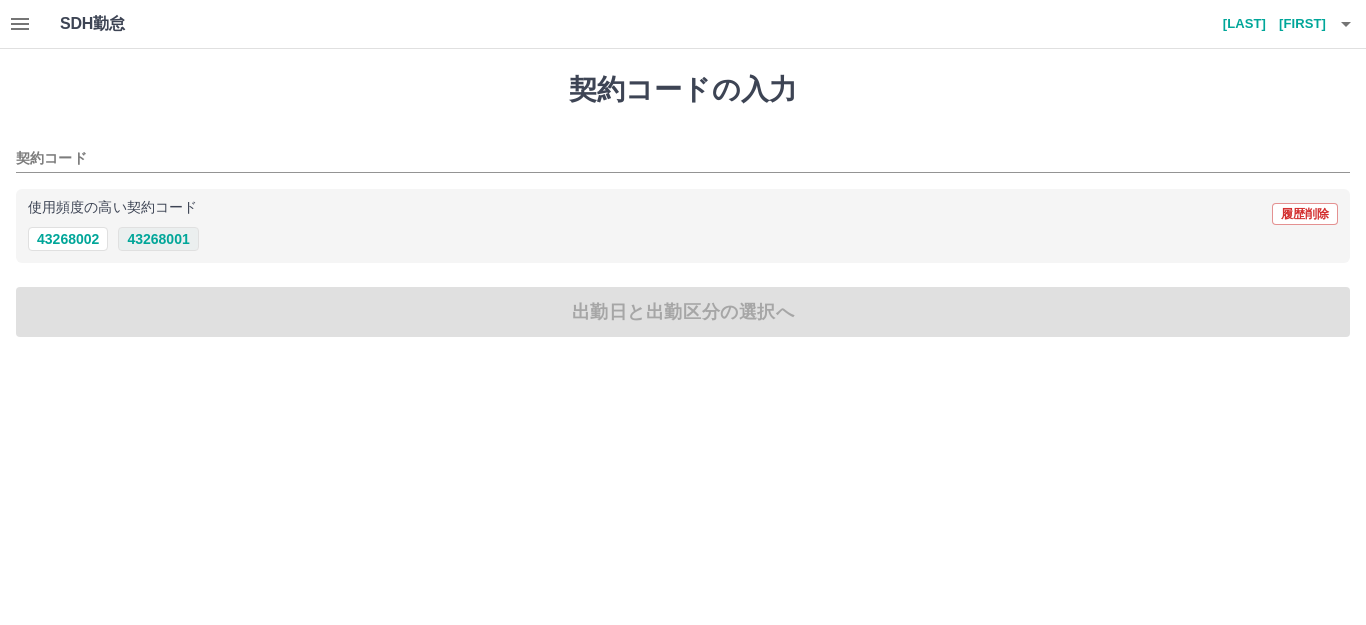 click on "43268001" at bounding box center [158, 239] 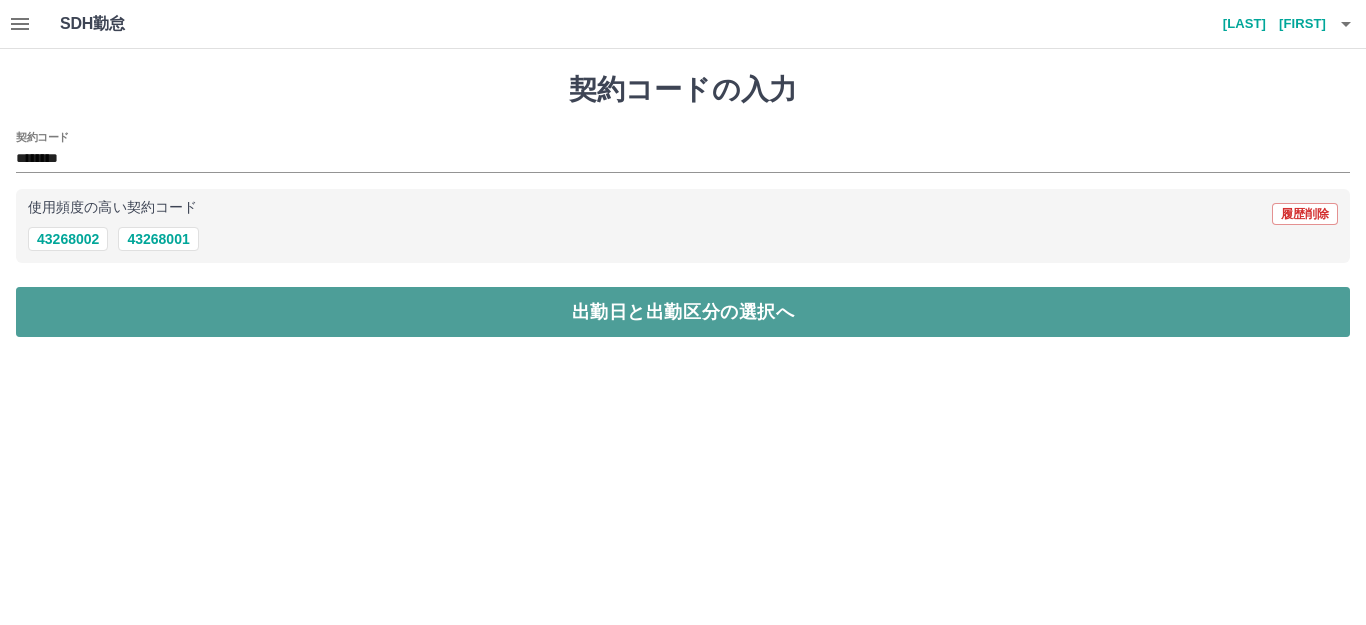 click on "出勤日と出勤区分の選択へ" at bounding box center [683, 312] 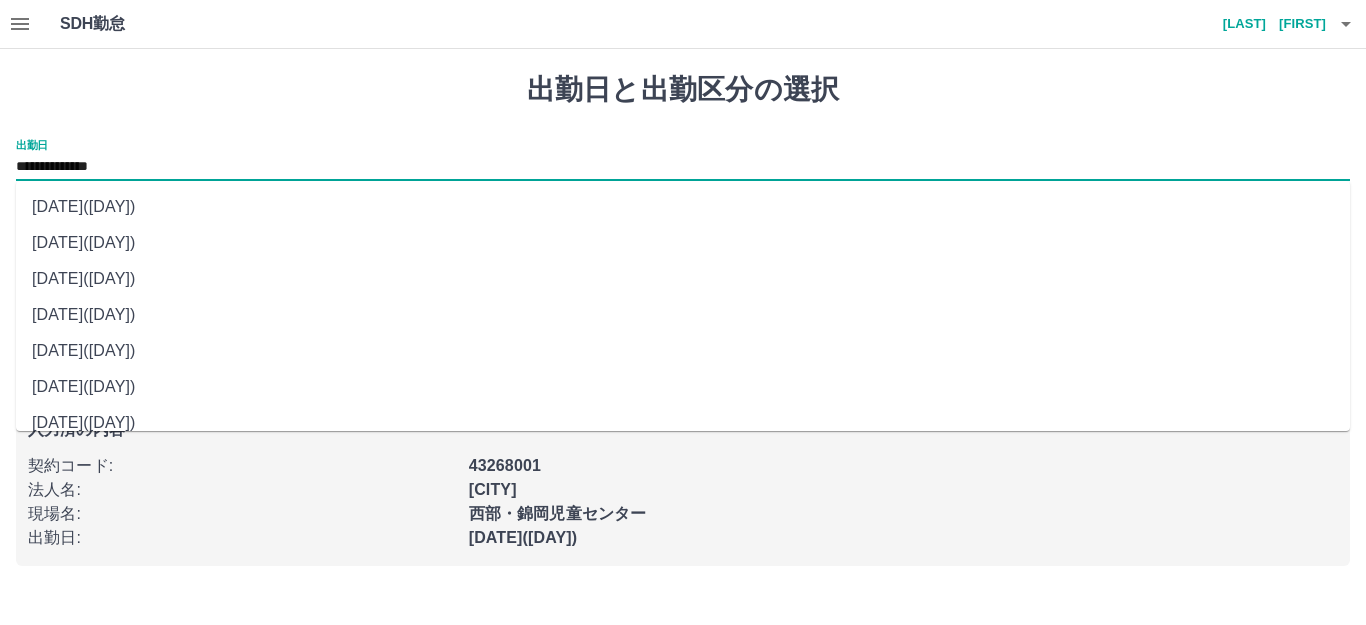 click on "**********" at bounding box center (683, 167) 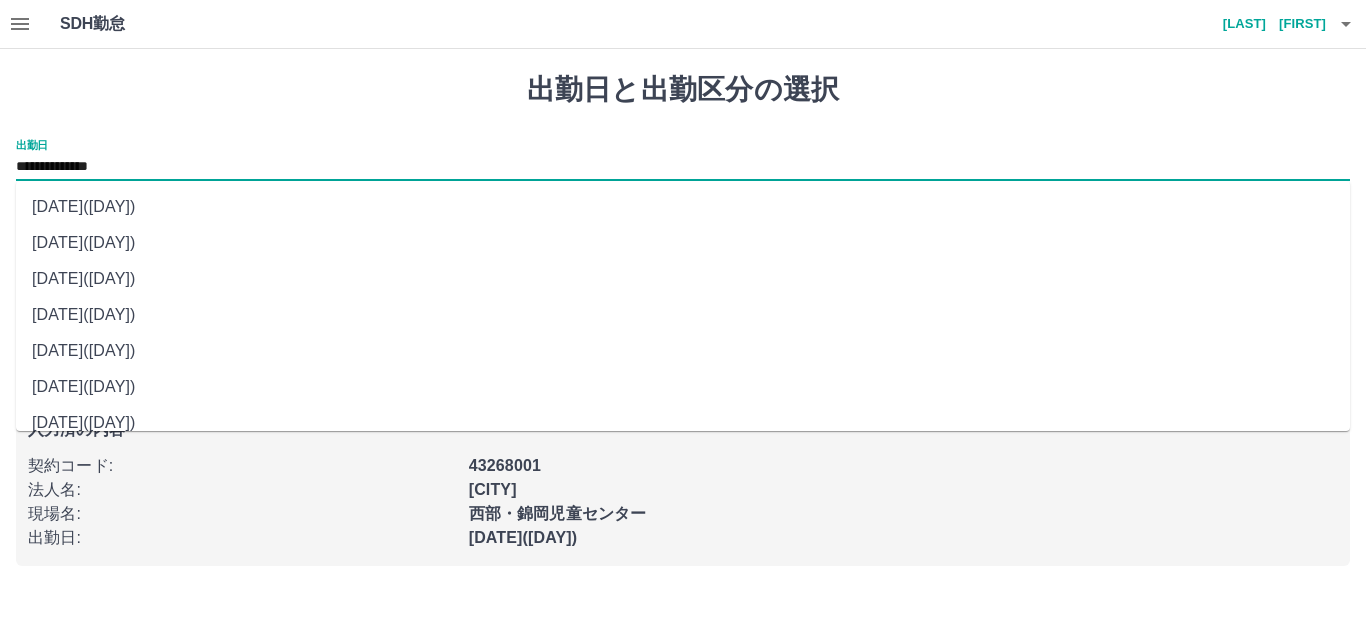 click on "[DATE]([DAY])" at bounding box center [683, 207] 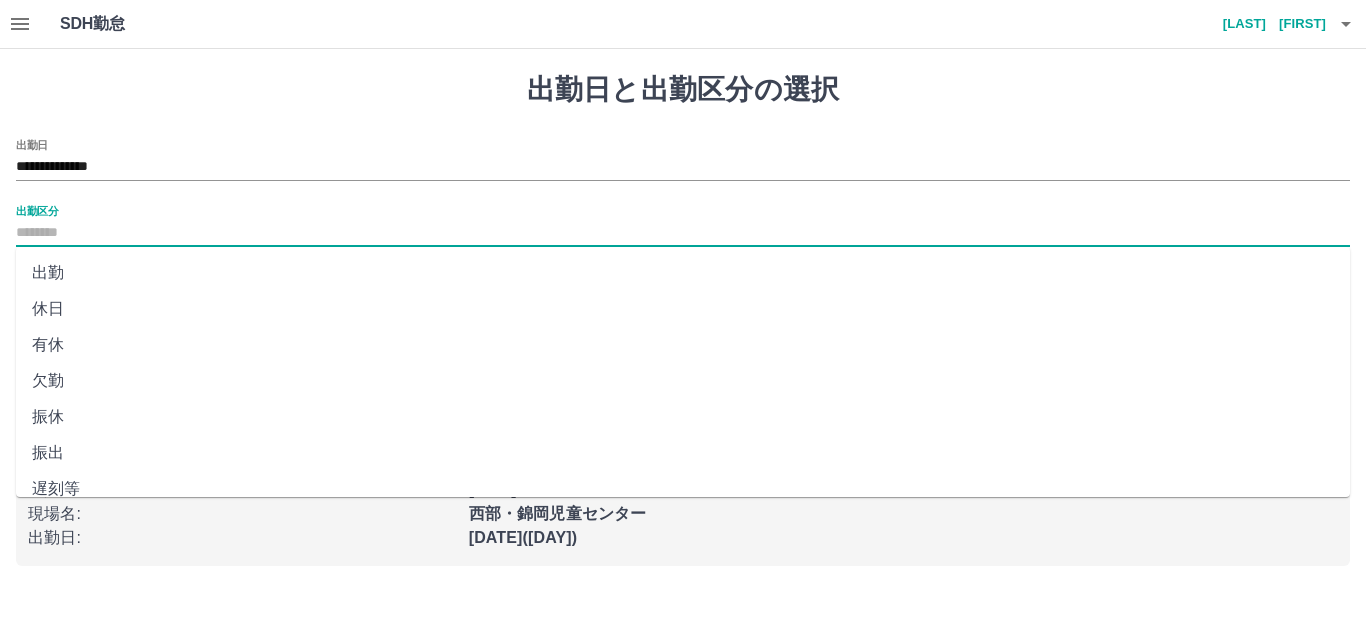 click on "出勤区分" at bounding box center [683, 233] 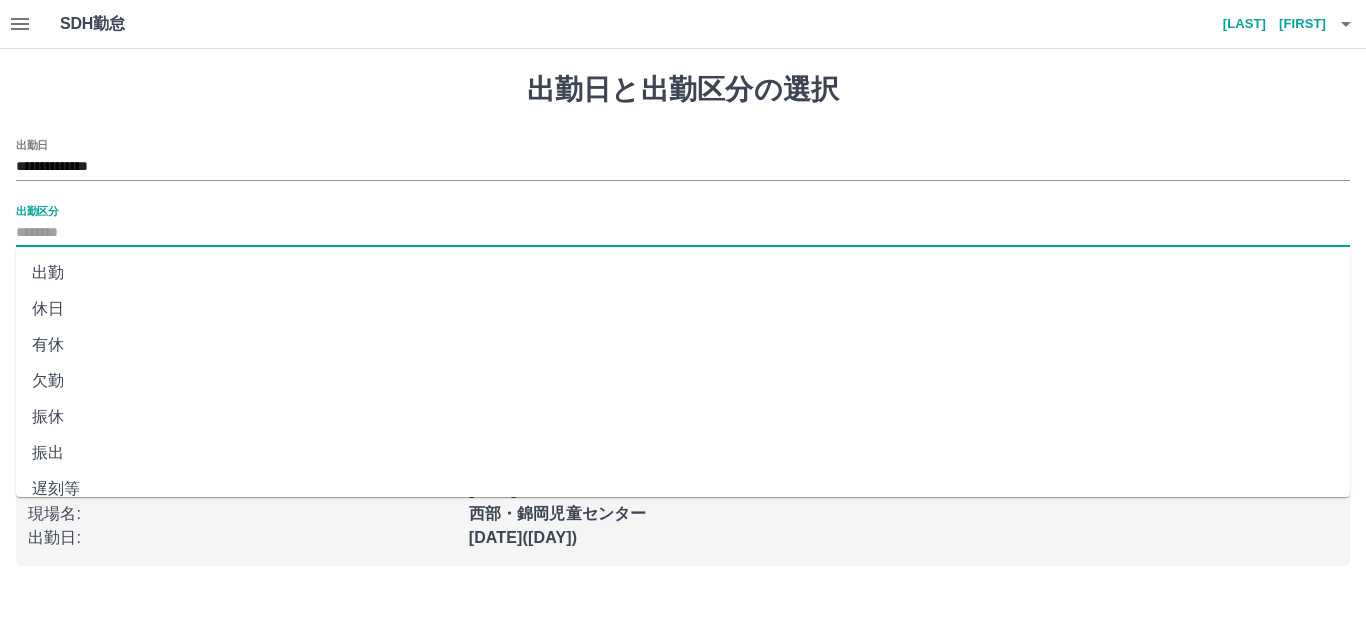 click on "休日" at bounding box center [683, 309] 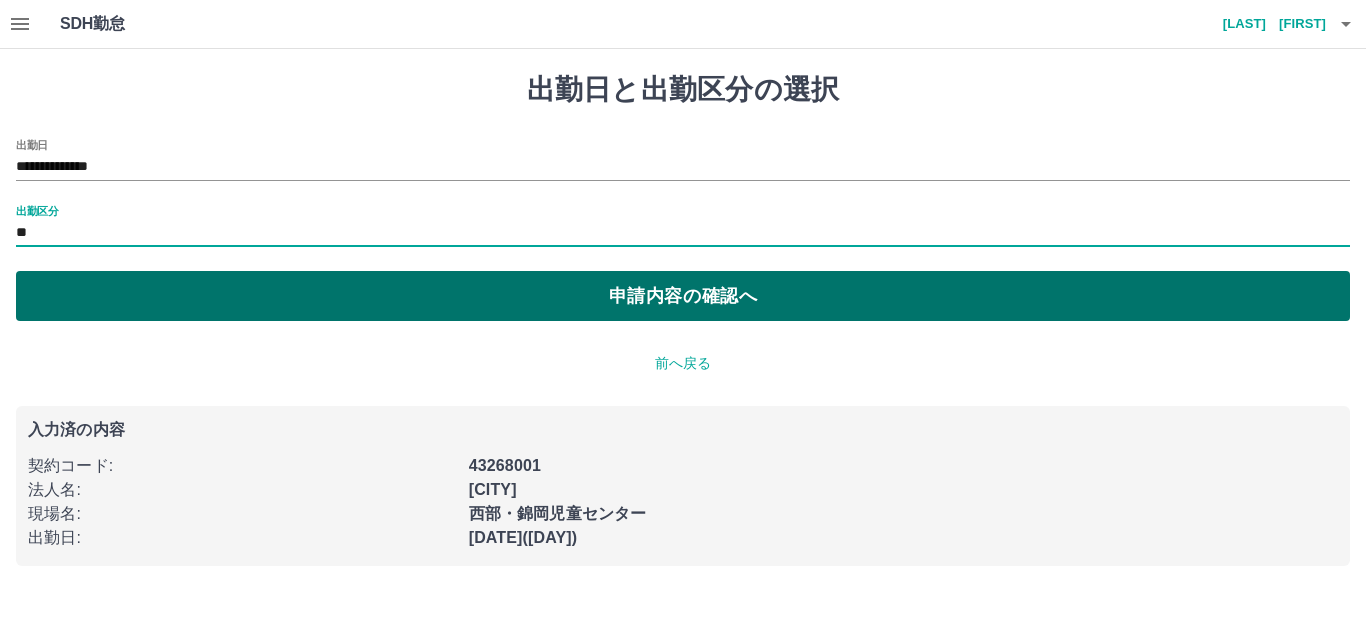 click on "申請内容の確認へ" at bounding box center (683, 296) 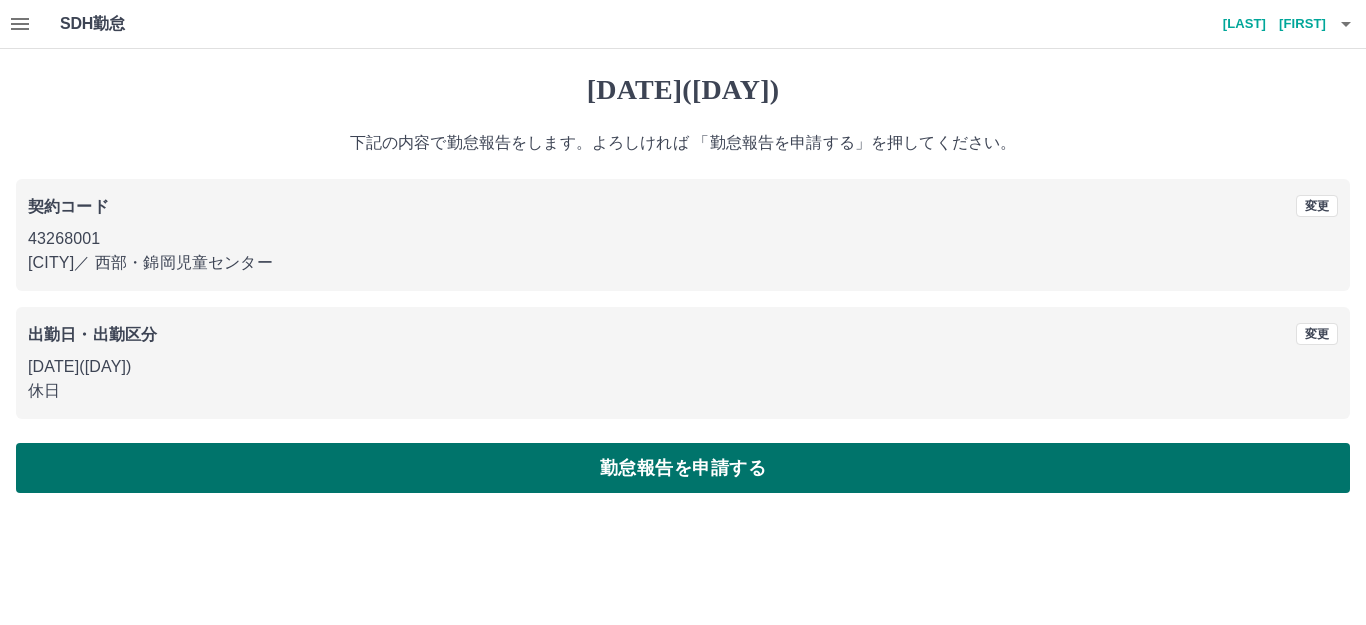 click on "勤怠報告を申請する" at bounding box center [683, 468] 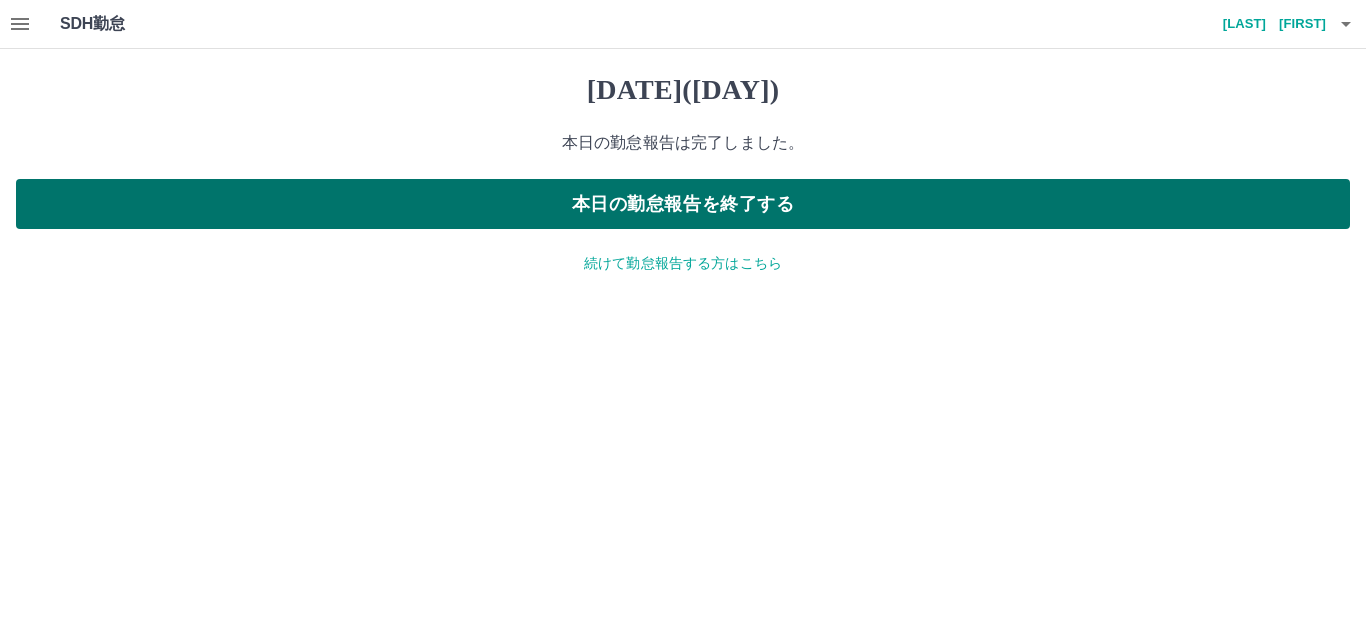 click on "本日の勤怠報告を終了する" at bounding box center [683, 204] 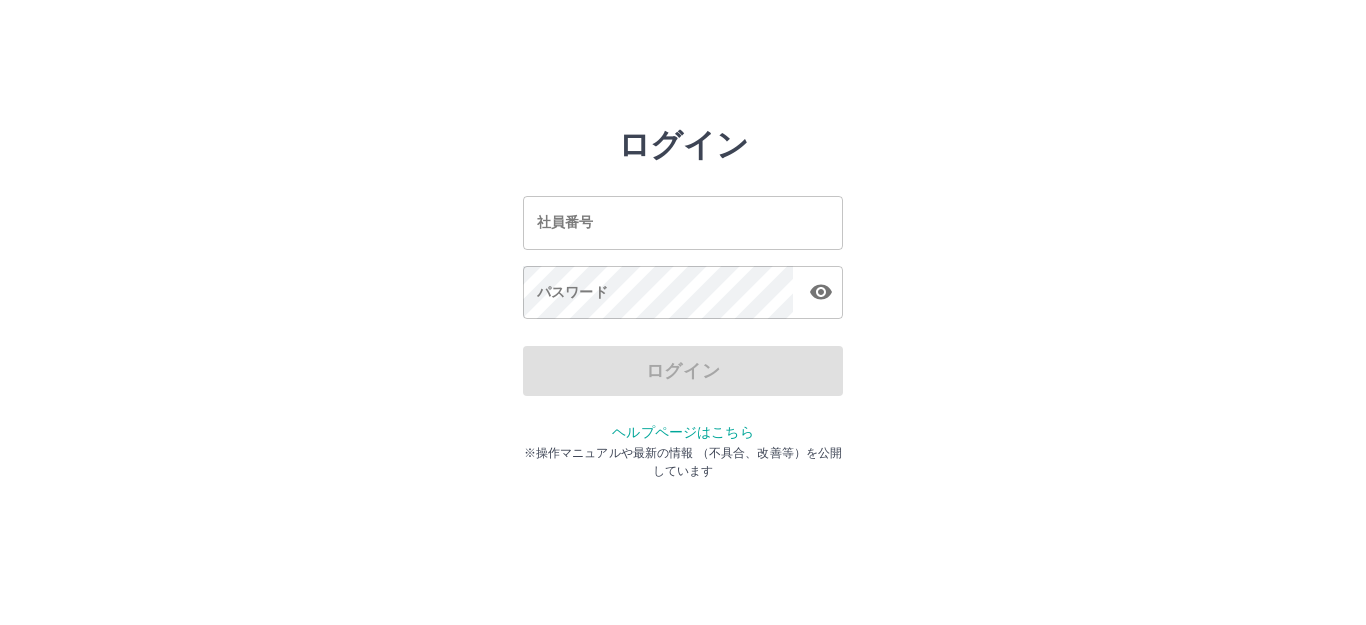 scroll, scrollTop: 0, scrollLeft: 0, axis: both 